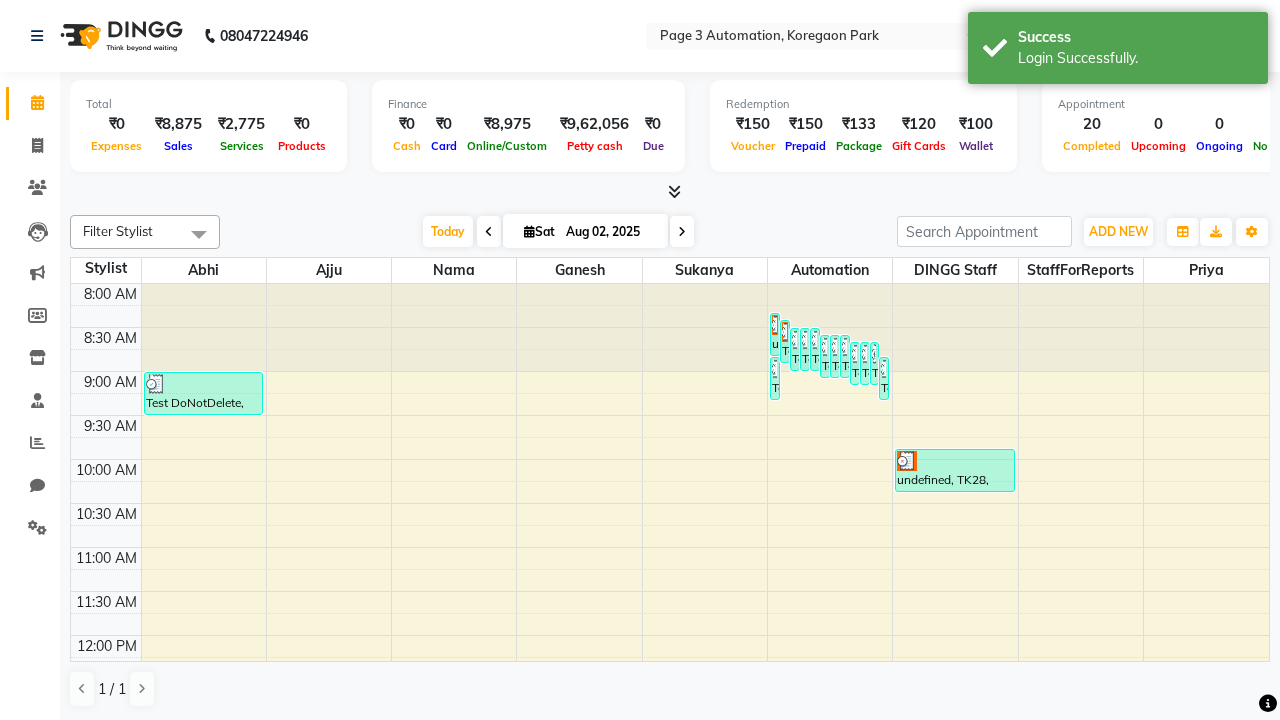 scroll, scrollTop: 0, scrollLeft: 0, axis: both 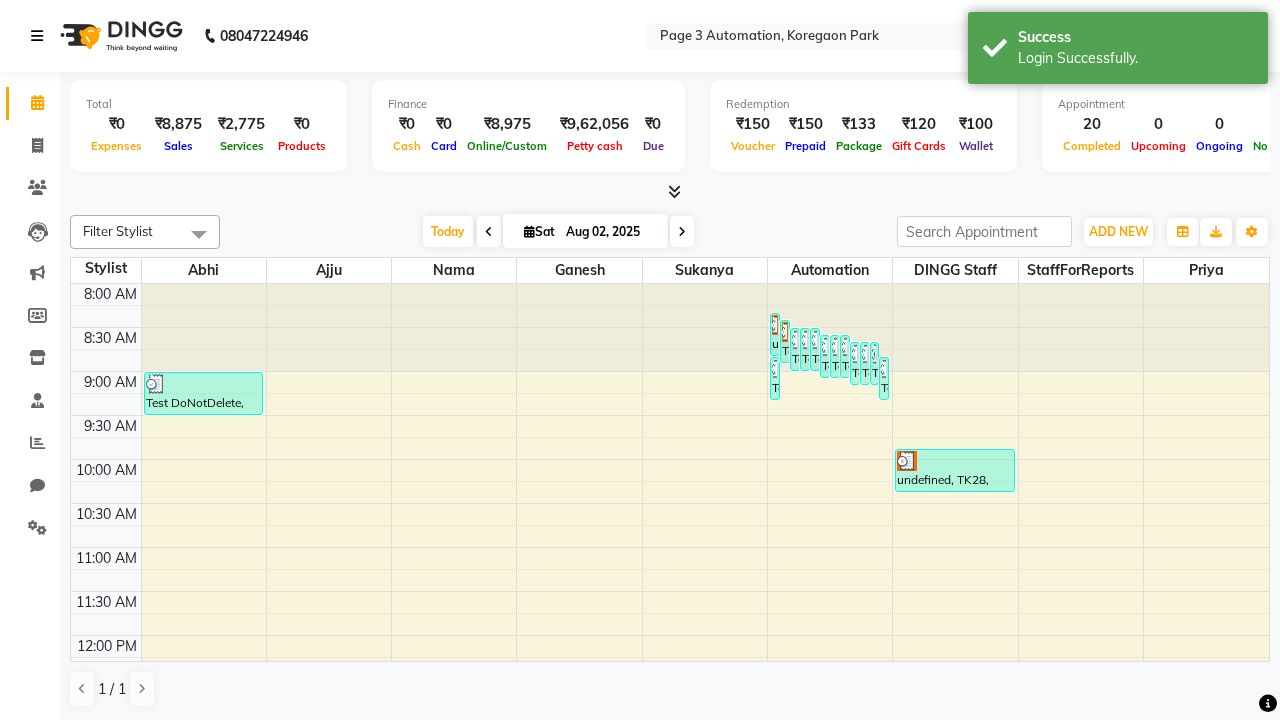 click at bounding box center [37, 36] 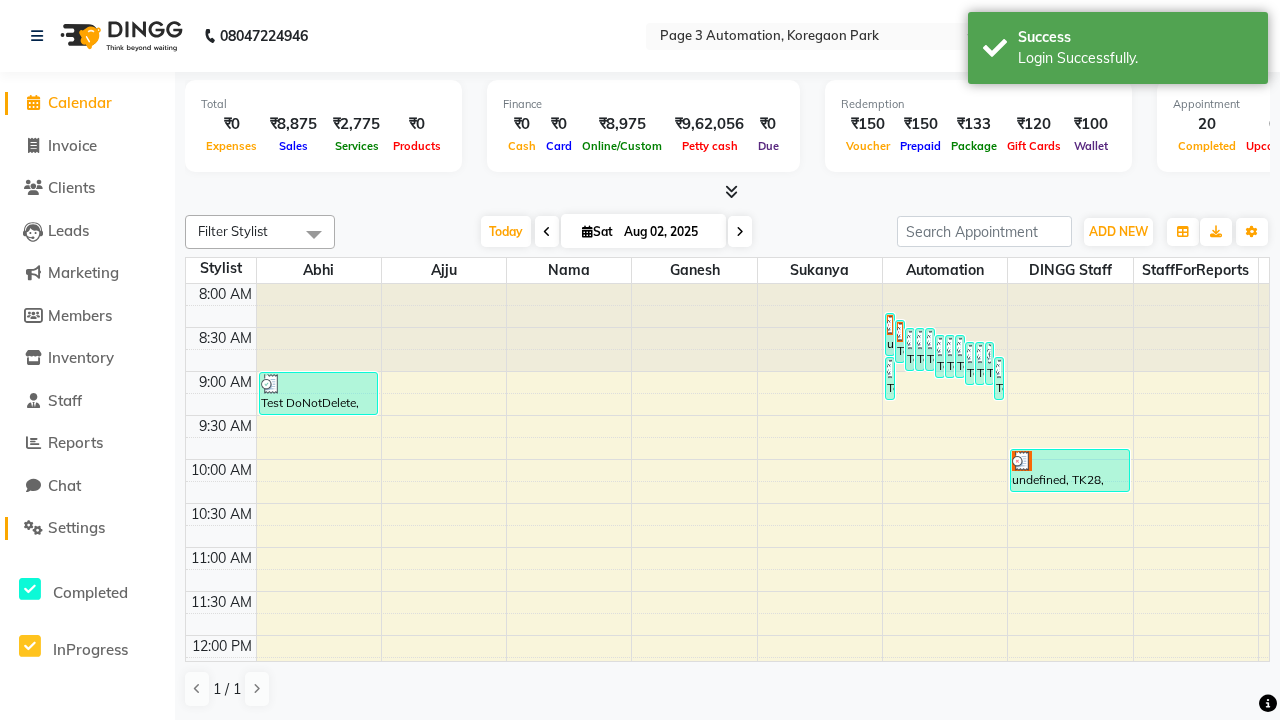 click on "Settings" 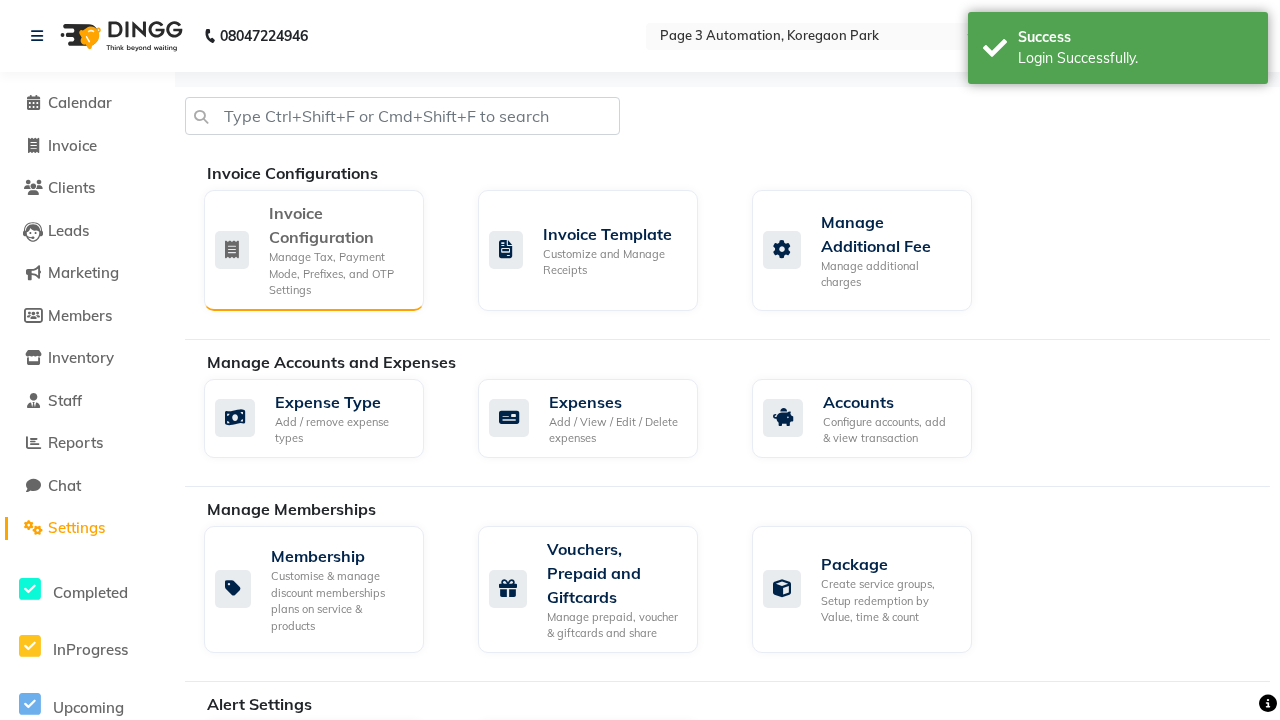 click on "Manage Tax, Payment Mode, Prefixes, and OTP Settings" 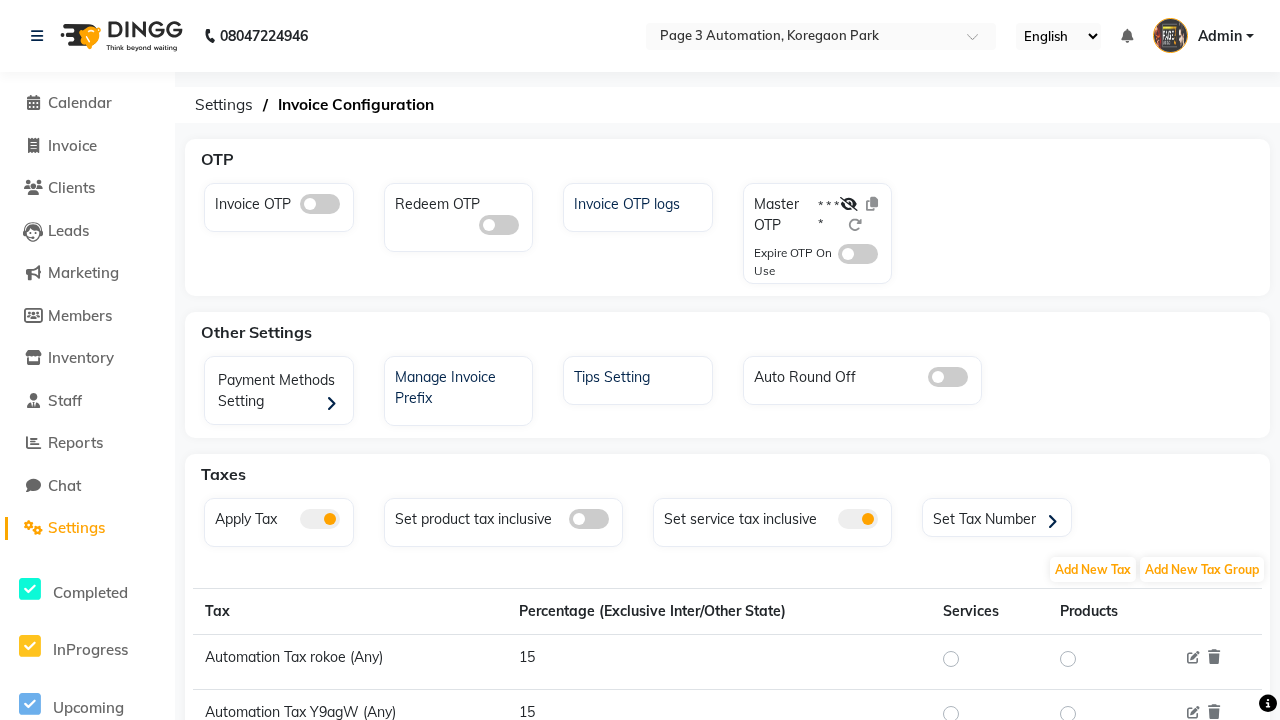 click 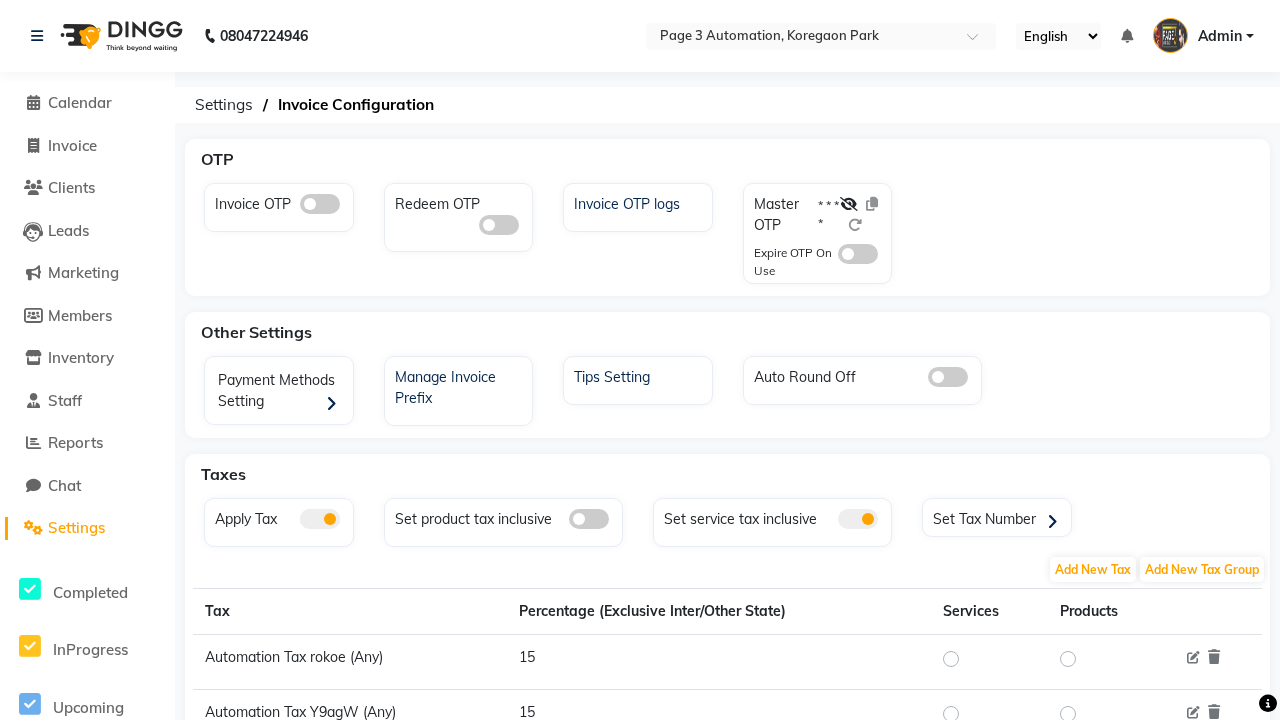 click 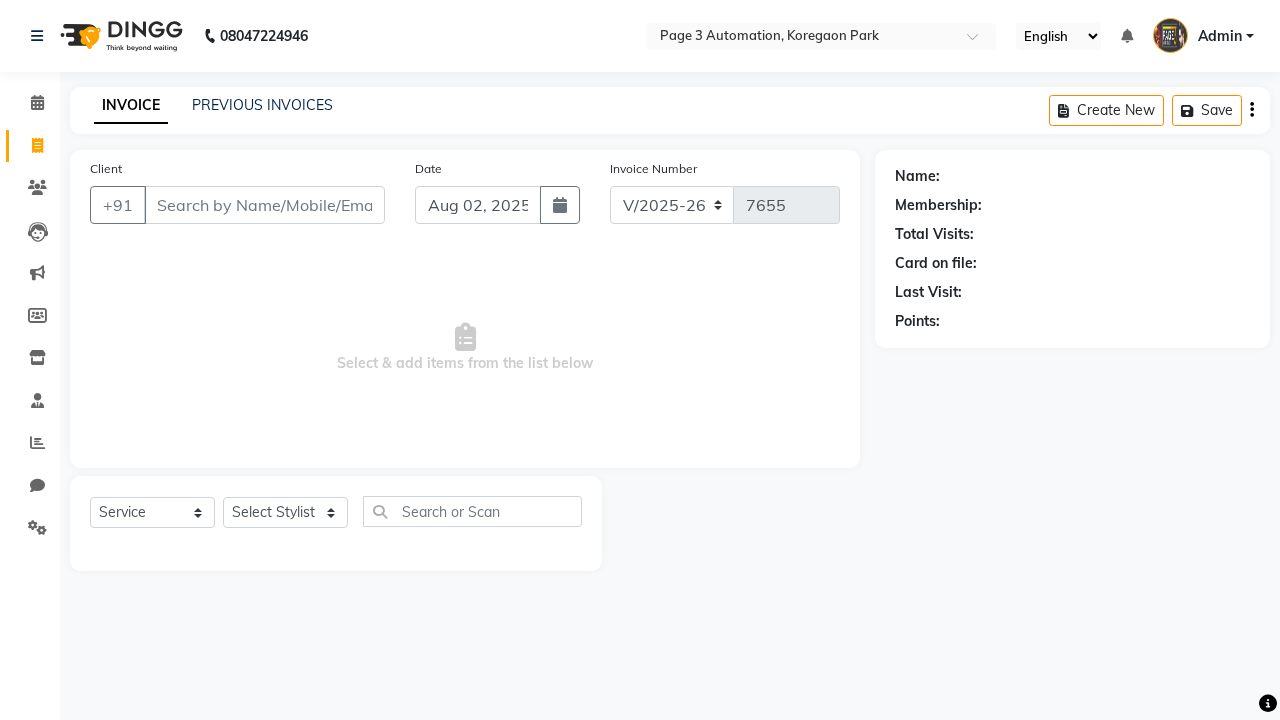 select on "2774" 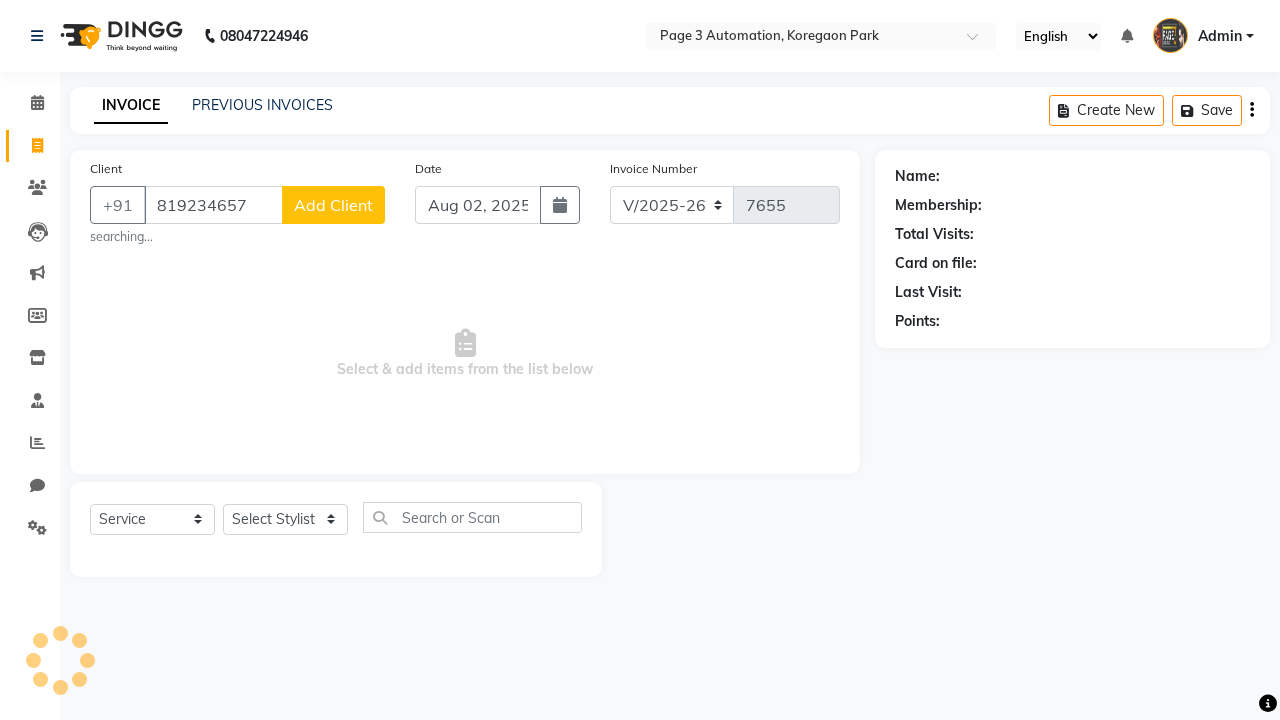 scroll, scrollTop: 0, scrollLeft: 0, axis: both 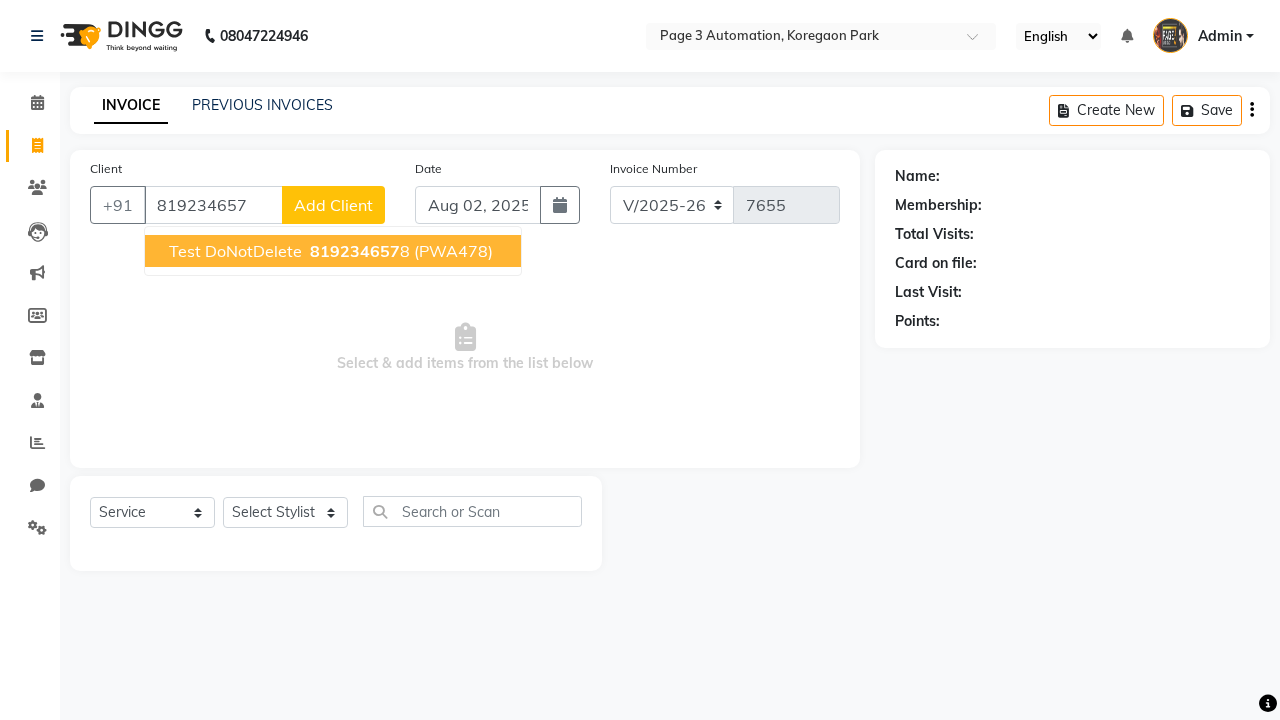 click on "819234657" at bounding box center [355, 251] 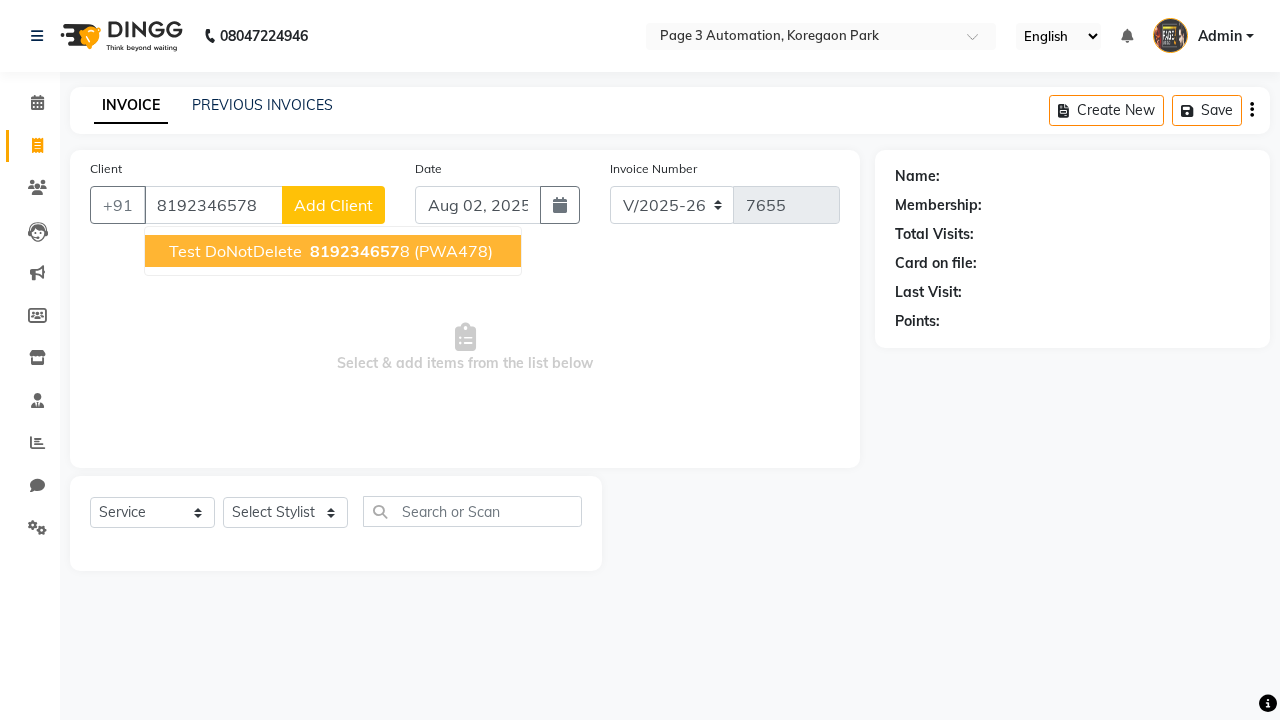 type on "8192346578" 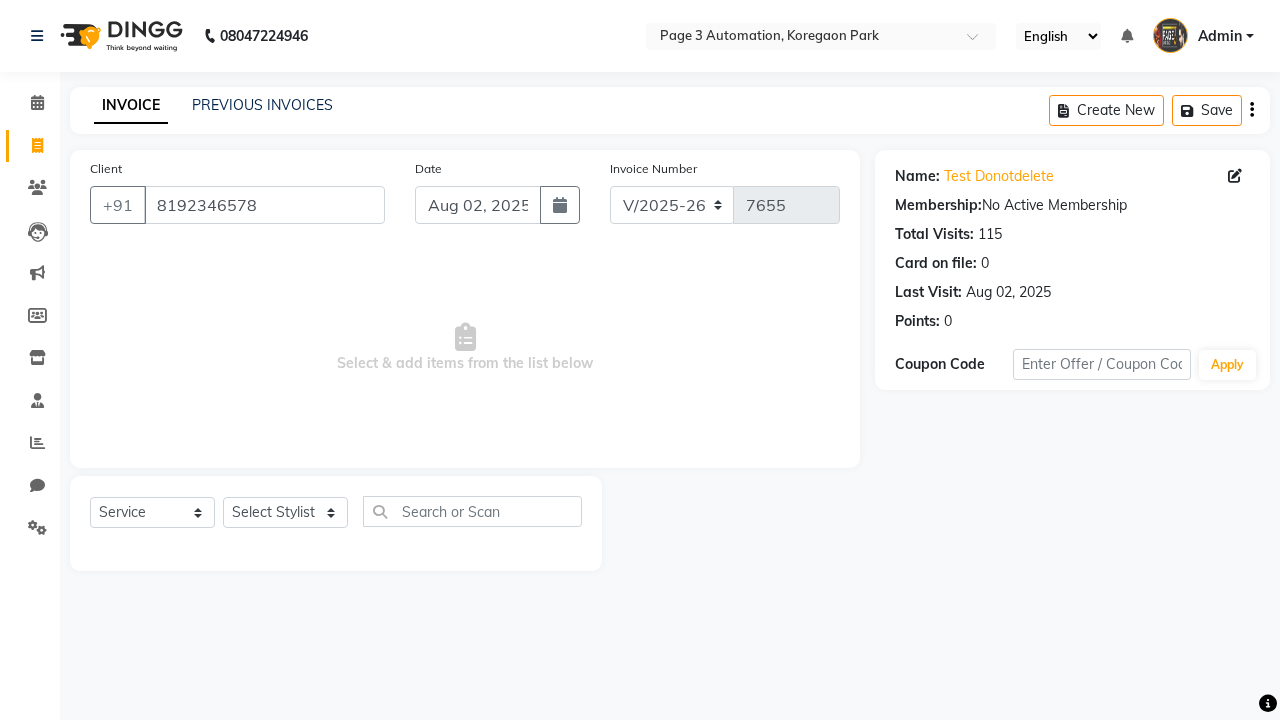 select on "71572" 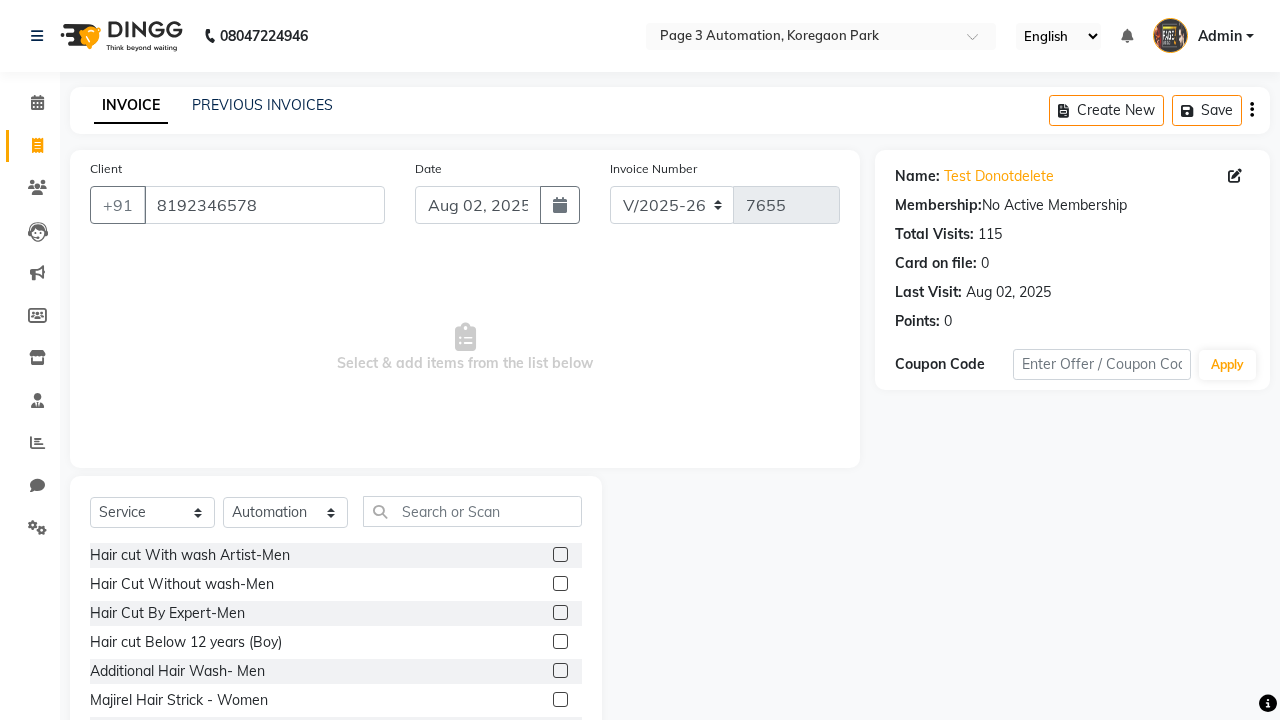 click 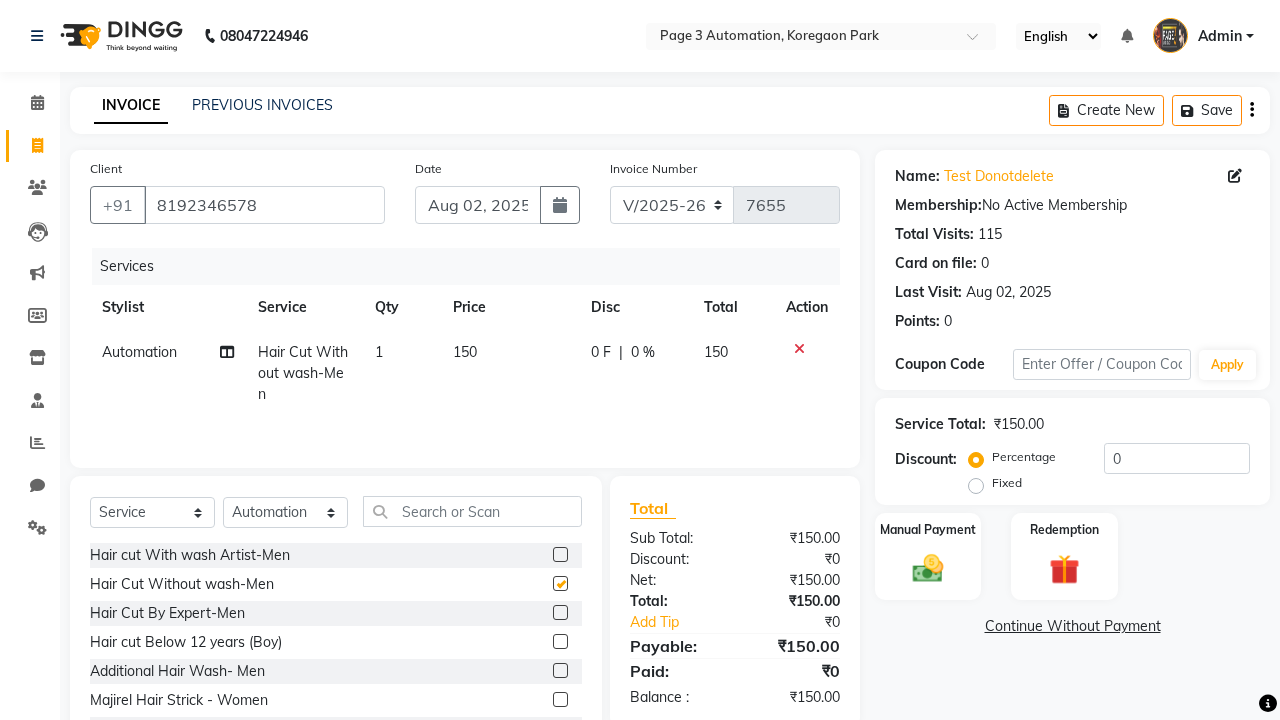 checkbox on "false" 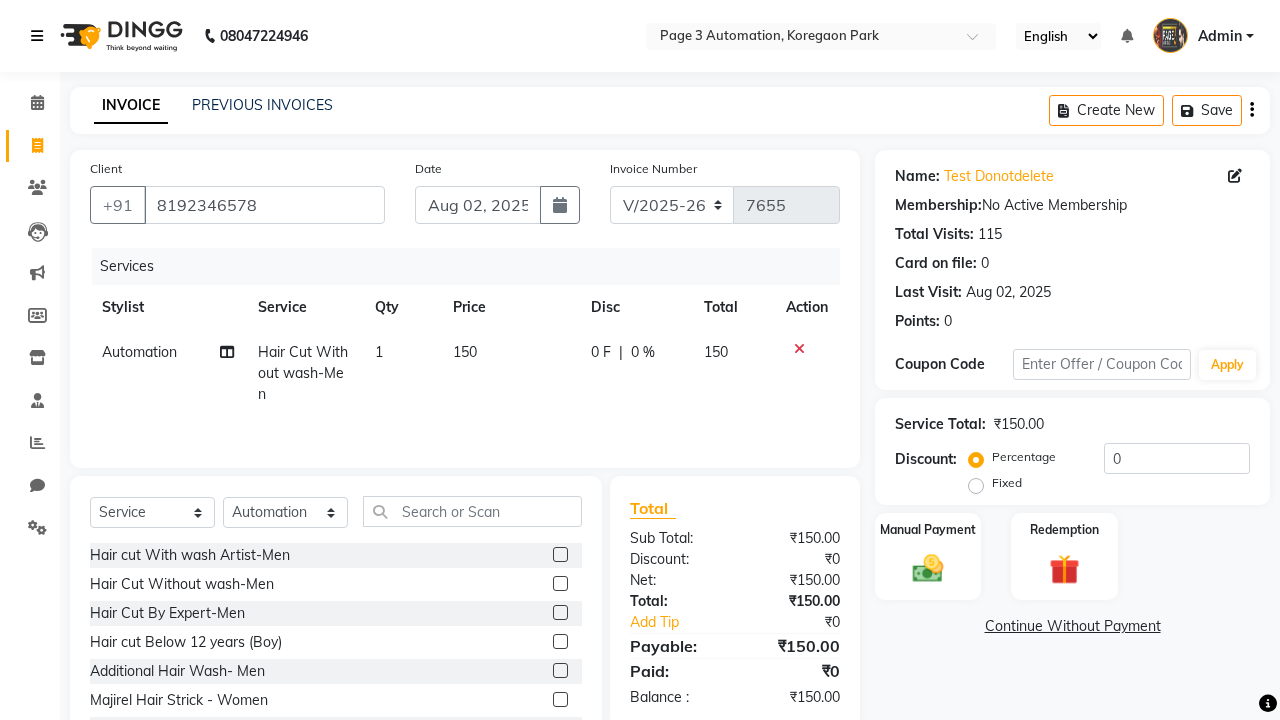 click at bounding box center (37, 36) 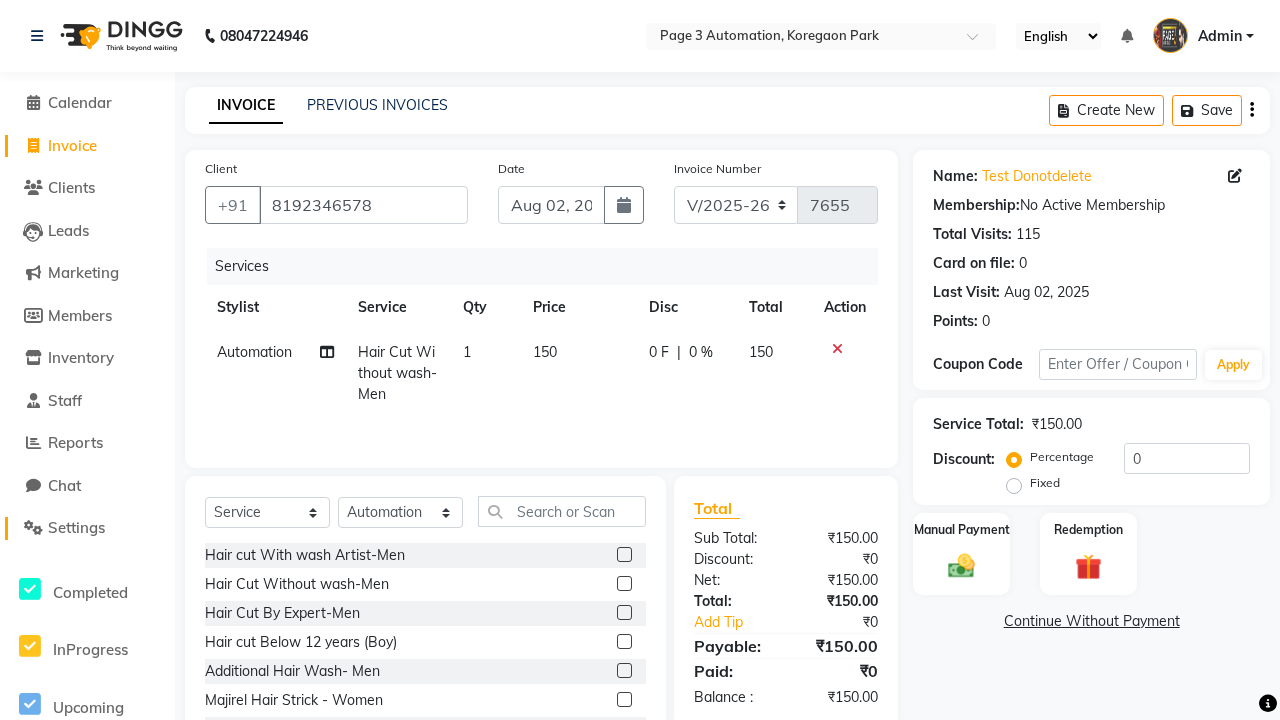 click on "Settings" 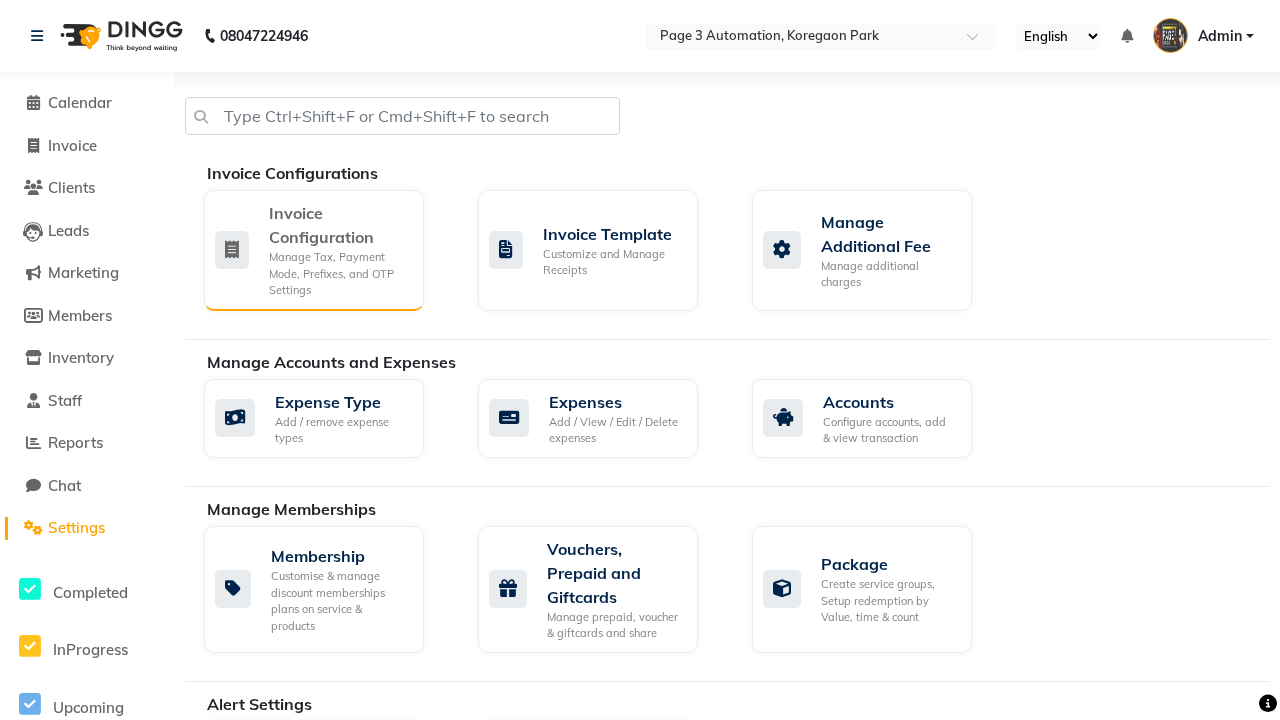 click on "Manage Tax, Payment Mode, Prefixes, and OTP Settings" 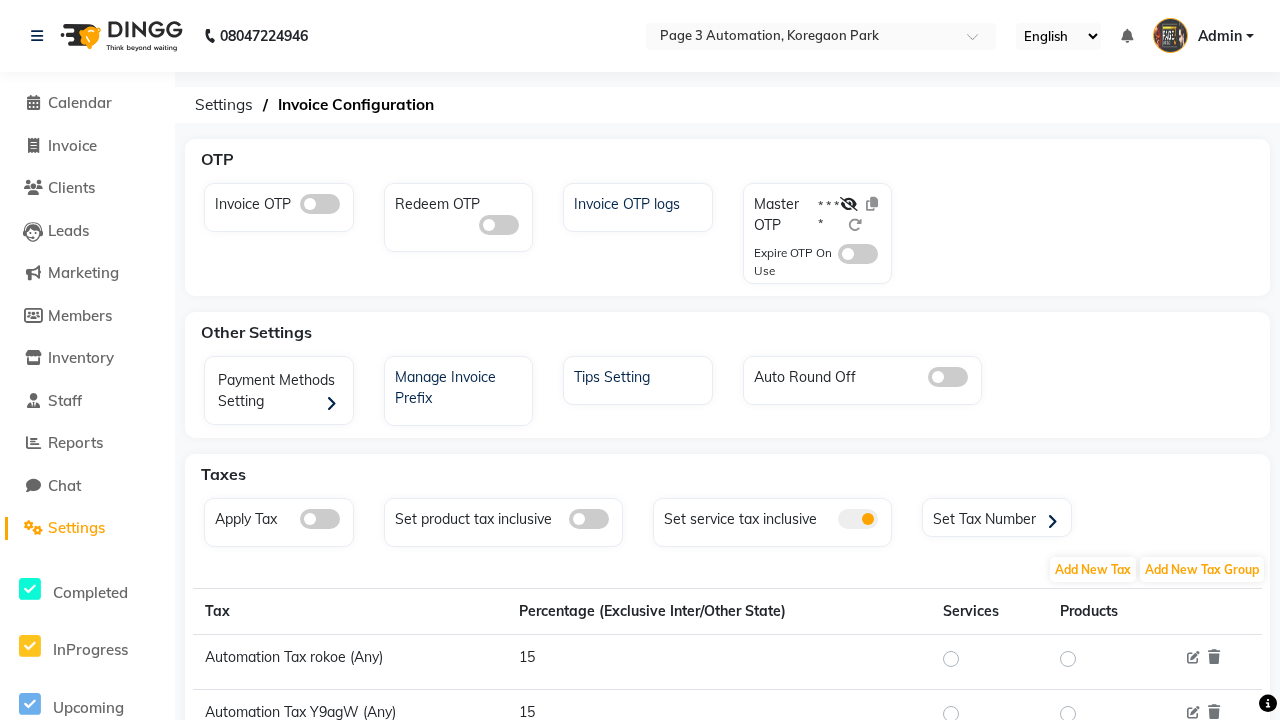 click 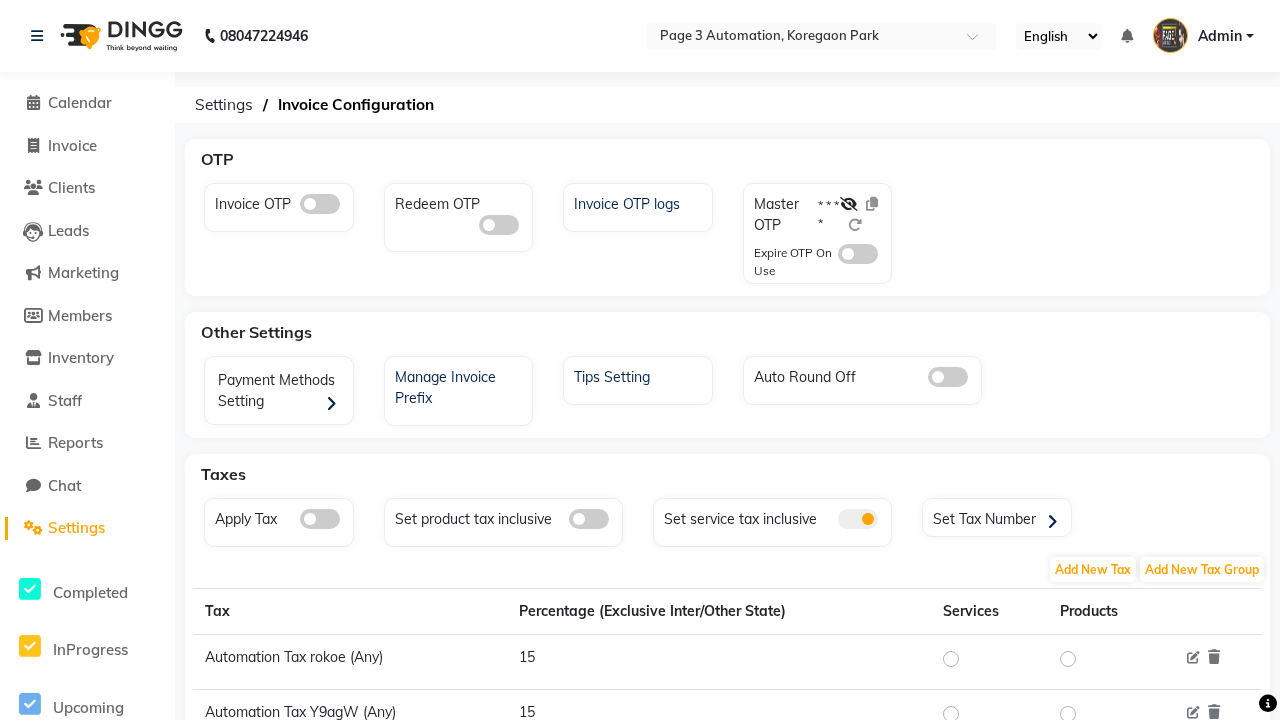 click 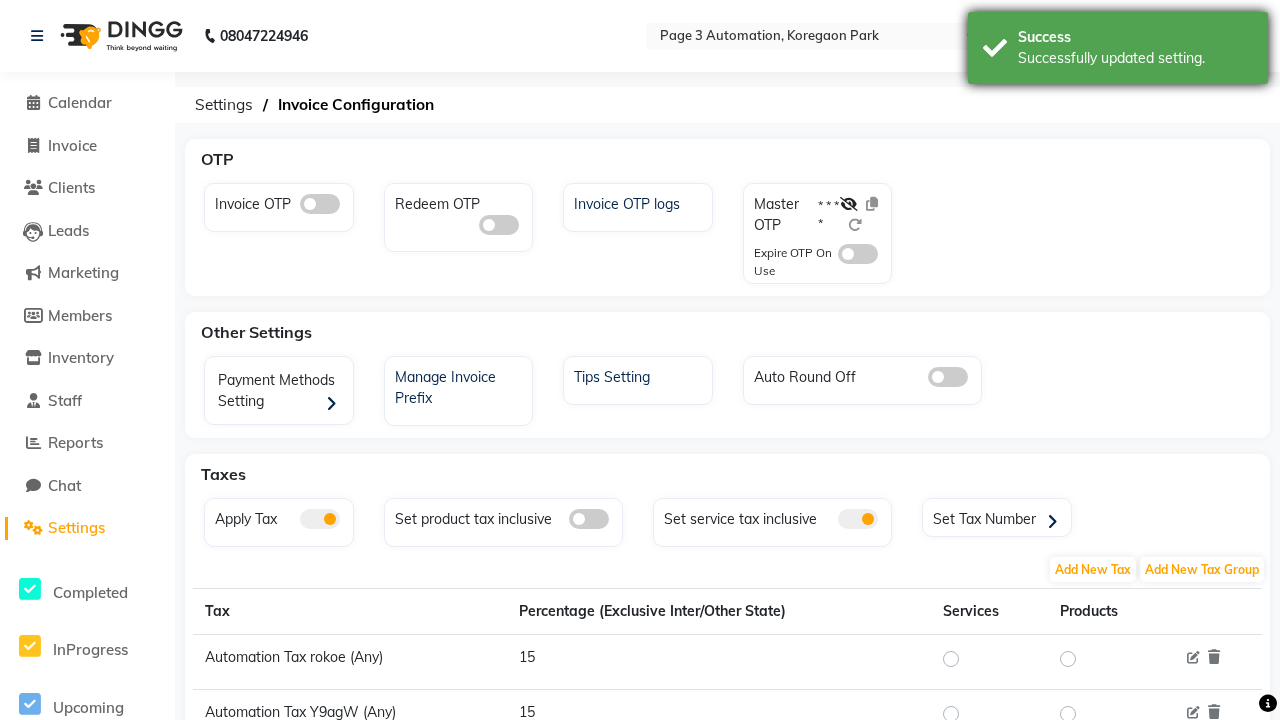 click on "Successfully updated setting." at bounding box center (1135, 58) 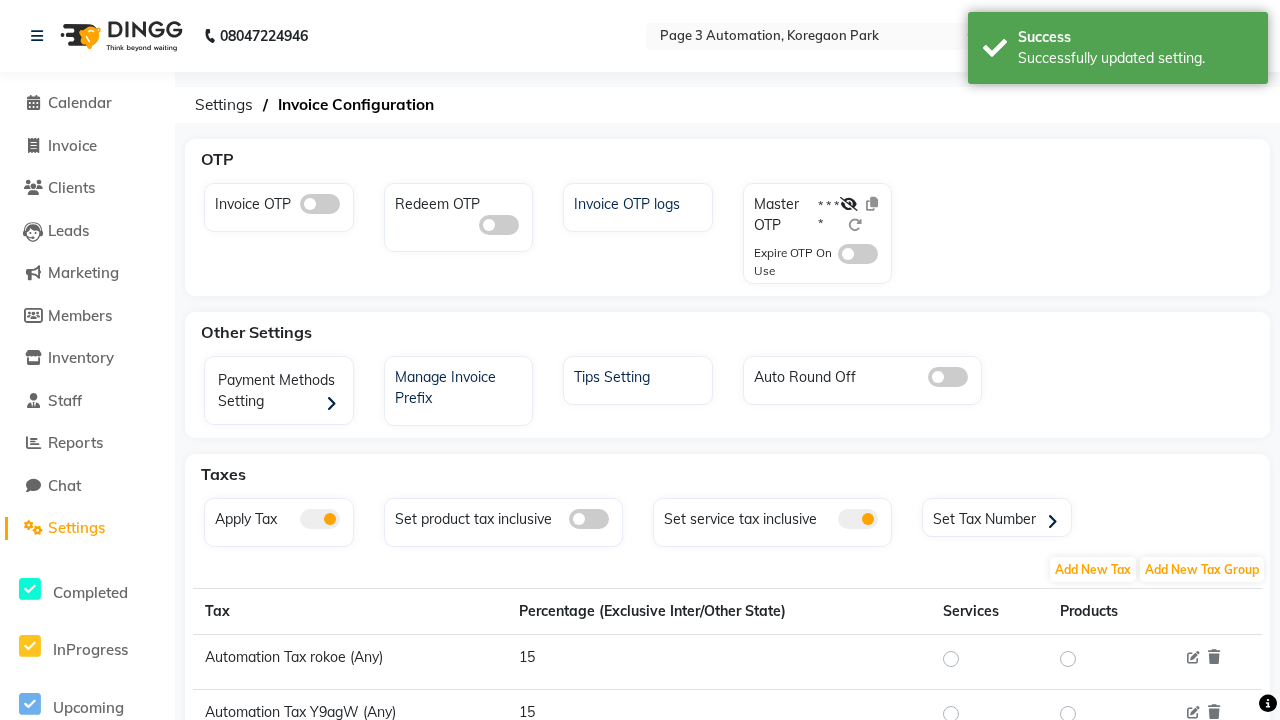 click on "Admin" at bounding box center [1220, 36] 